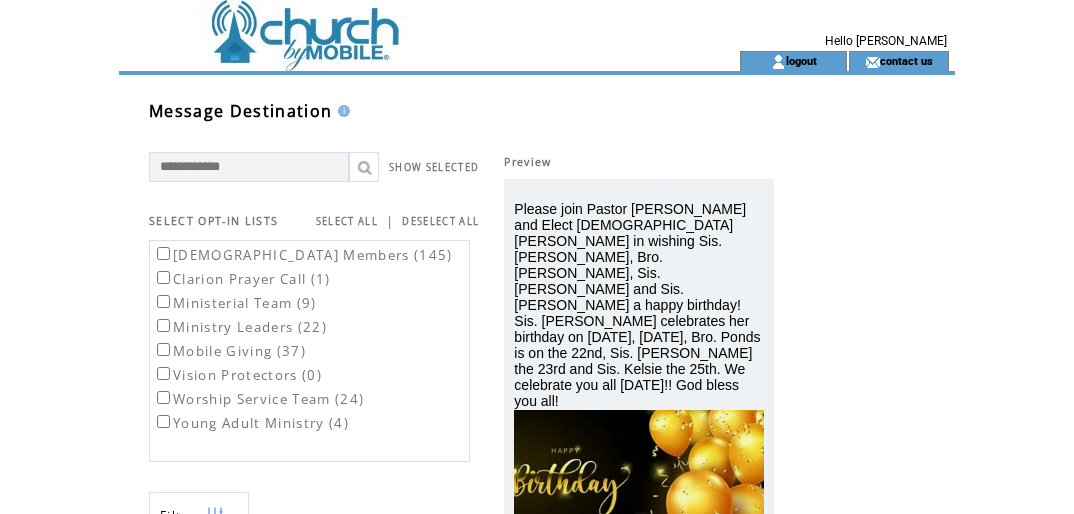 scroll, scrollTop: 287, scrollLeft: 0, axis: vertical 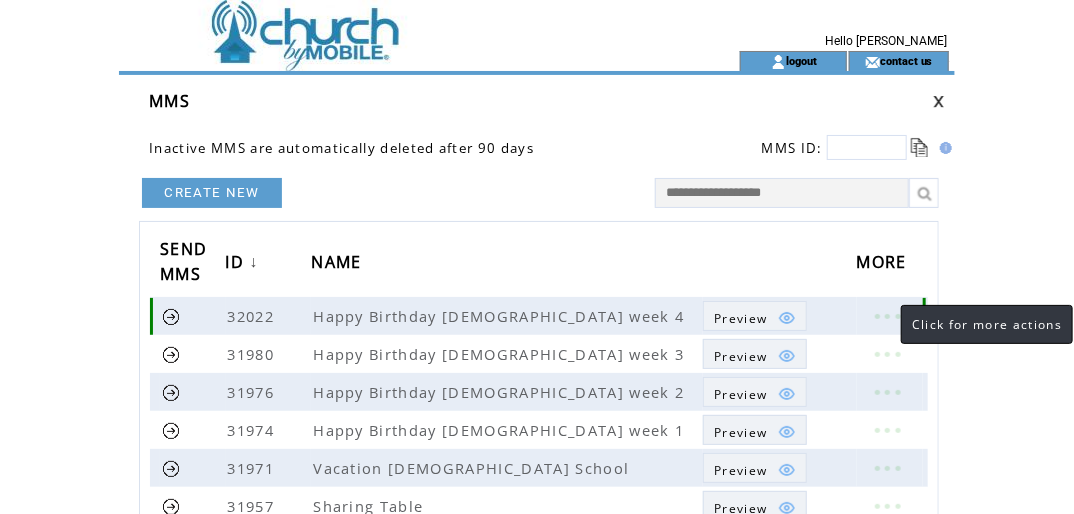 click at bounding box center (887, 316) 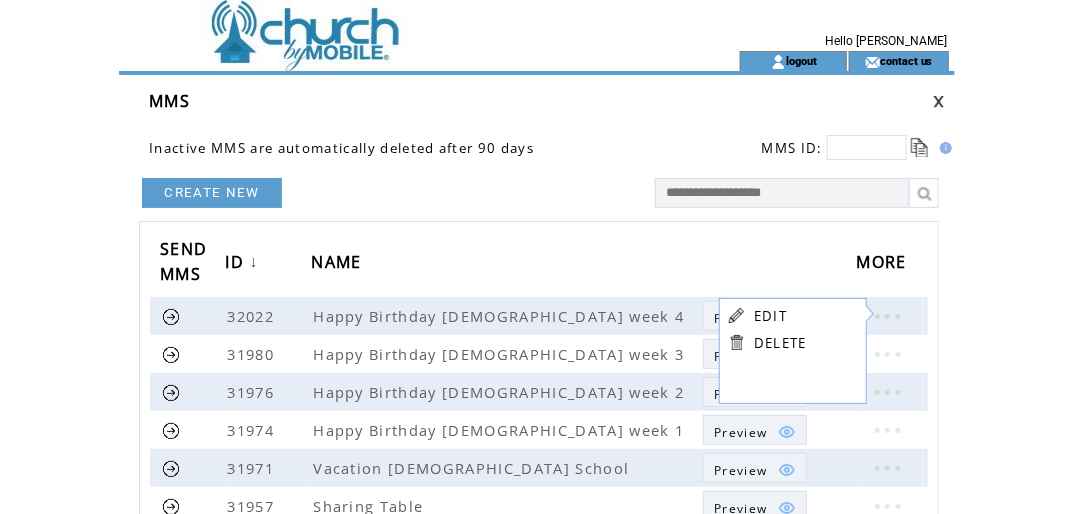 click on "EDIT" at bounding box center [770, 316] 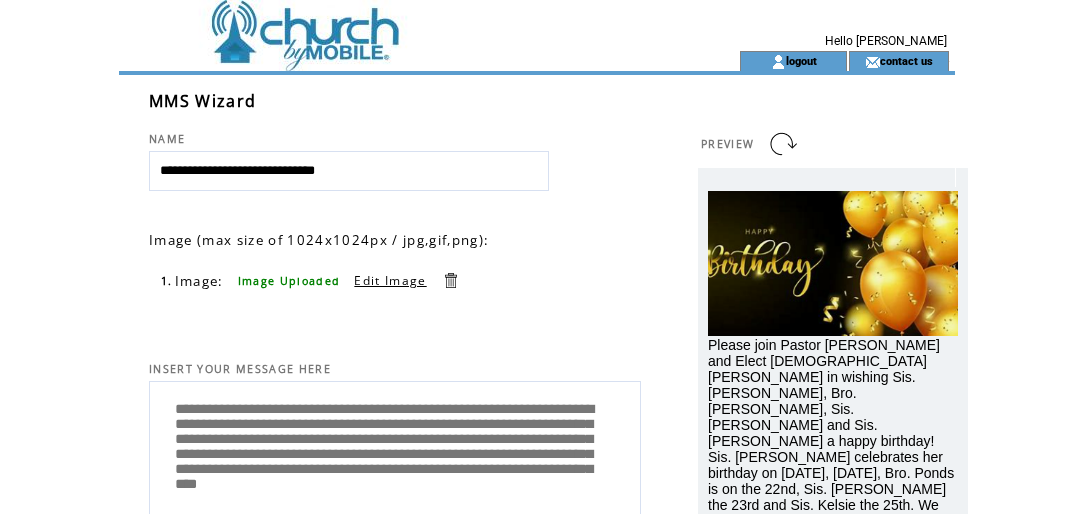 scroll, scrollTop: 0, scrollLeft: 0, axis: both 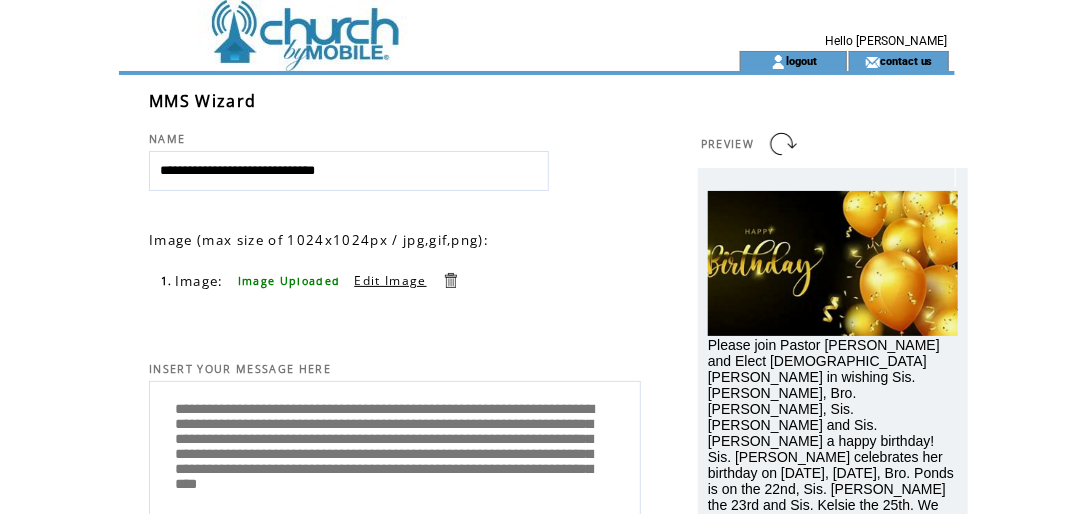 click on "Edit Image" at bounding box center (390, 280) 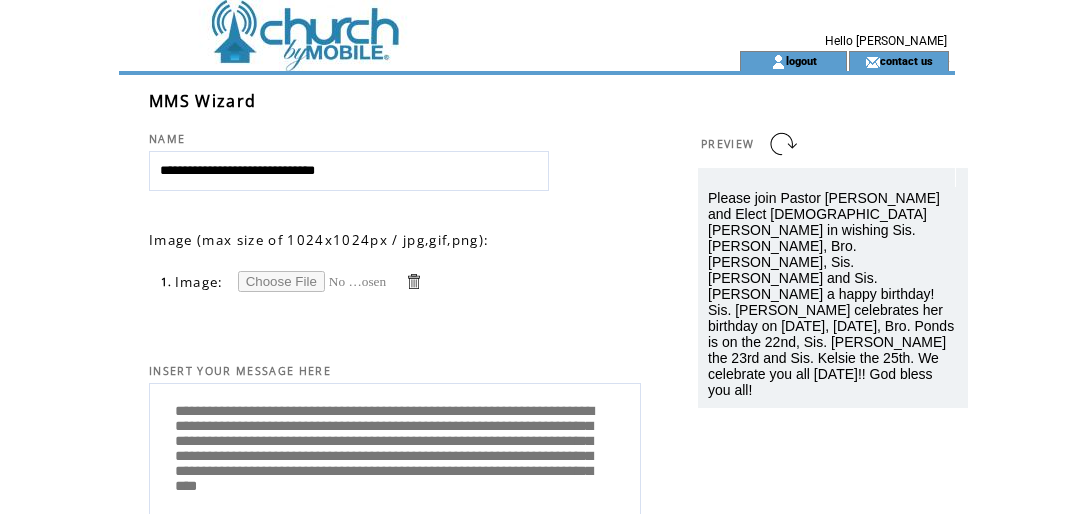scroll, scrollTop: 0, scrollLeft: 0, axis: both 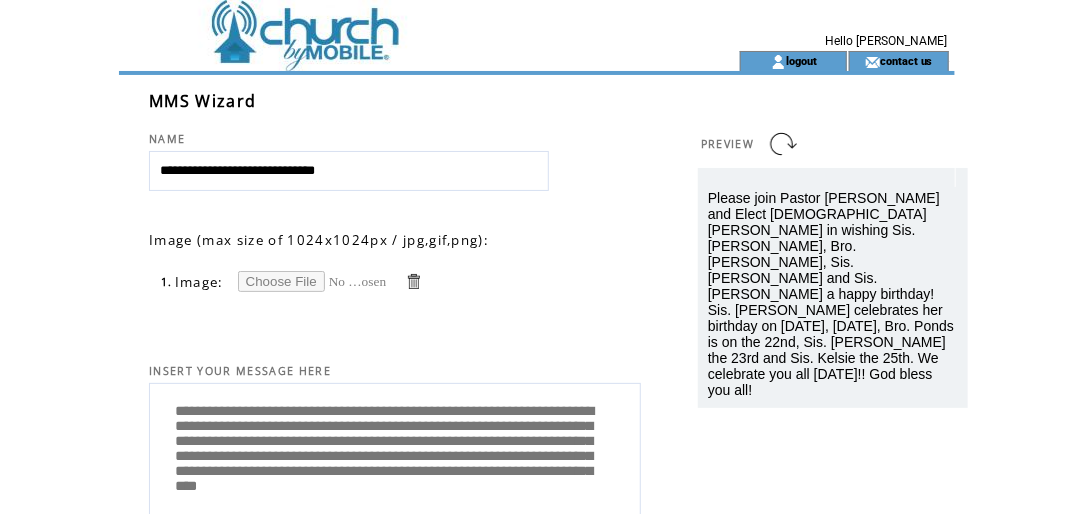 click at bounding box center [313, 281] 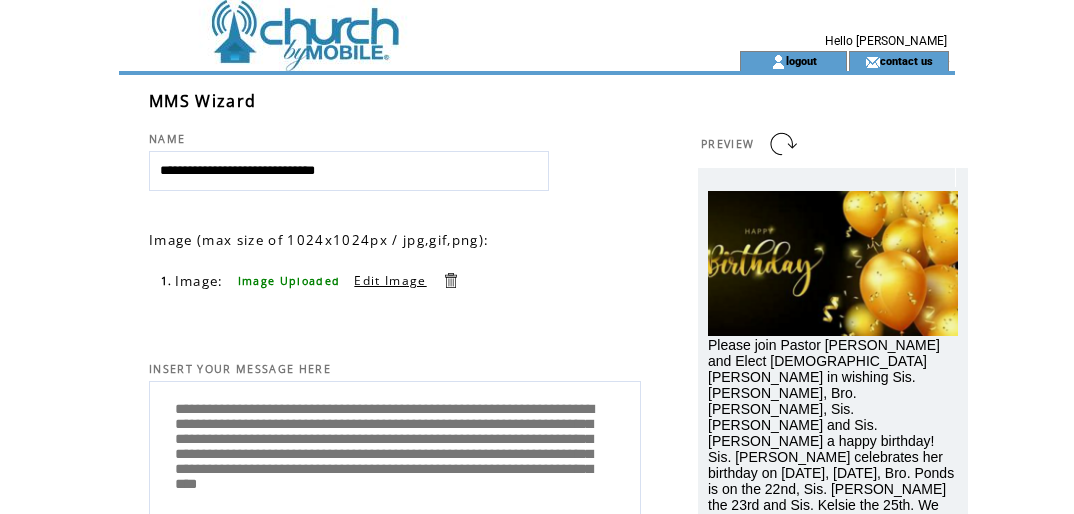 scroll, scrollTop: 0, scrollLeft: 0, axis: both 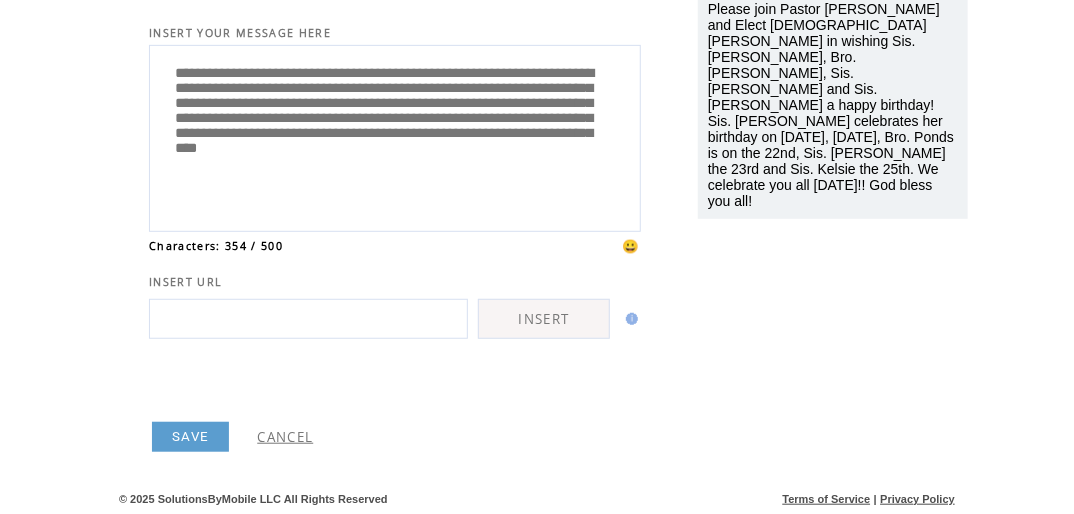 click on "SAVE" at bounding box center (190, 437) 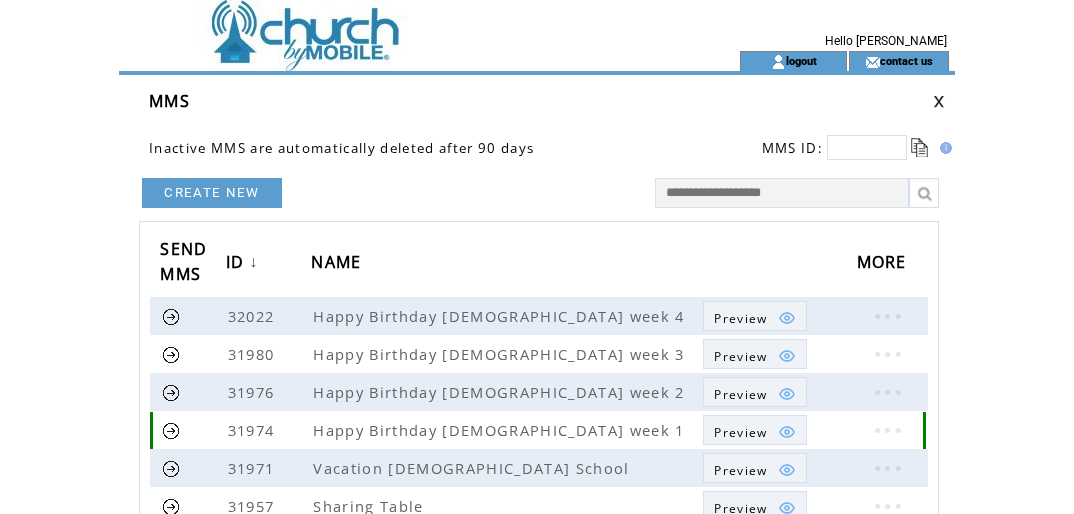 scroll, scrollTop: 0, scrollLeft: 0, axis: both 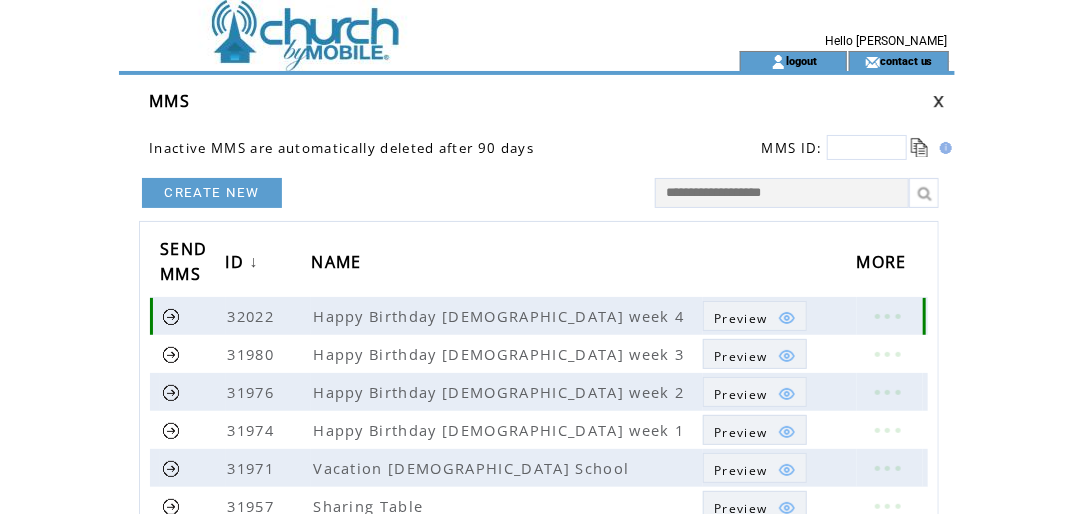 click at bounding box center [171, 316] 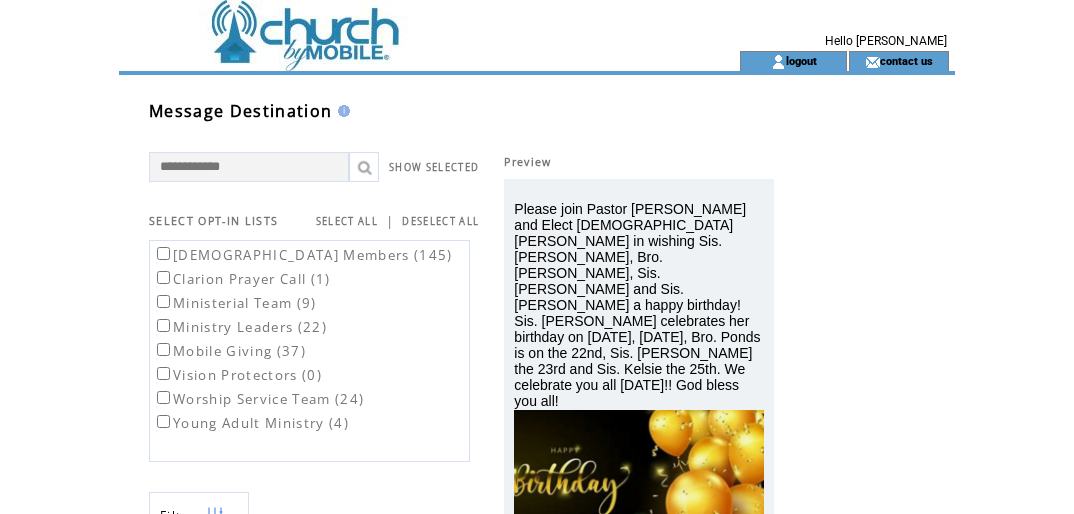 scroll, scrollTop: 0, scrollLeft: 0, axis: both 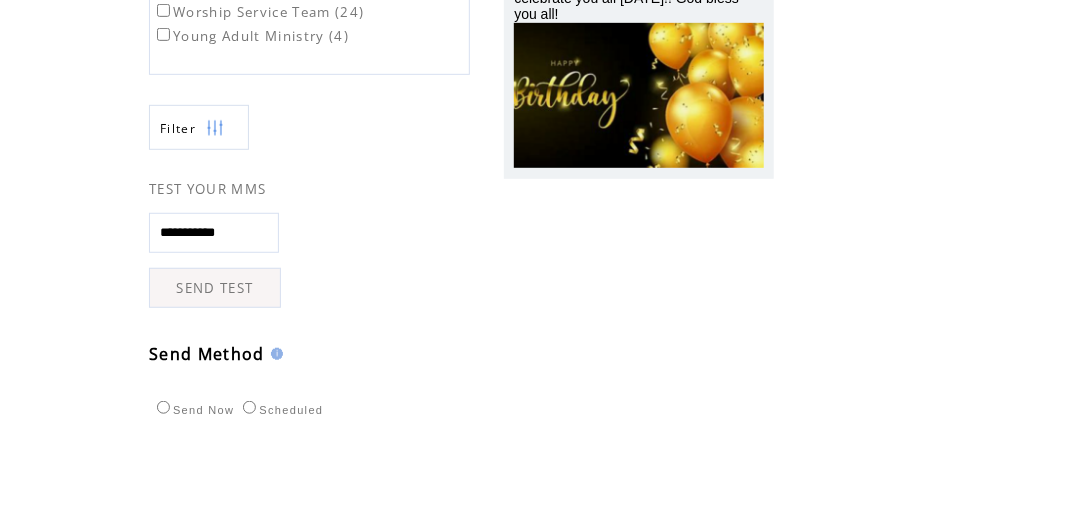 click on "SEND TEST" at bounding box center (215, 288) 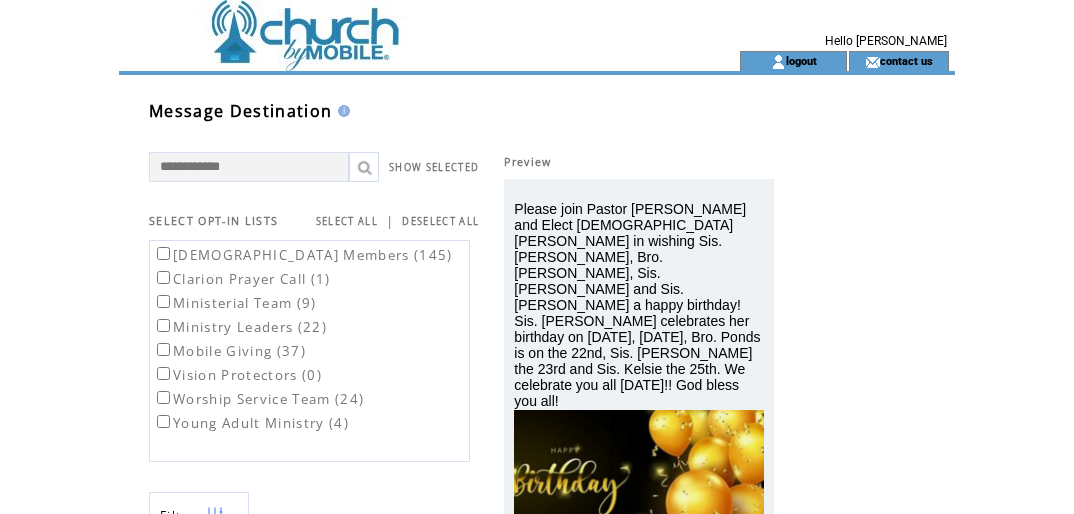 scroll, scrollTop: 0, scrollLeft: 0, axis: both 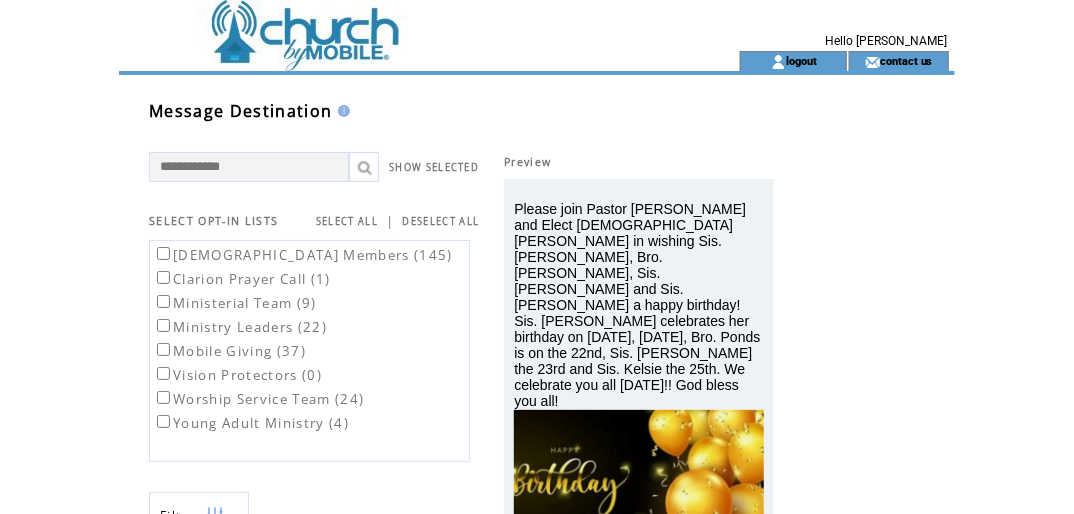 click on "Church Members (145)" at bounding box center (303, 255) 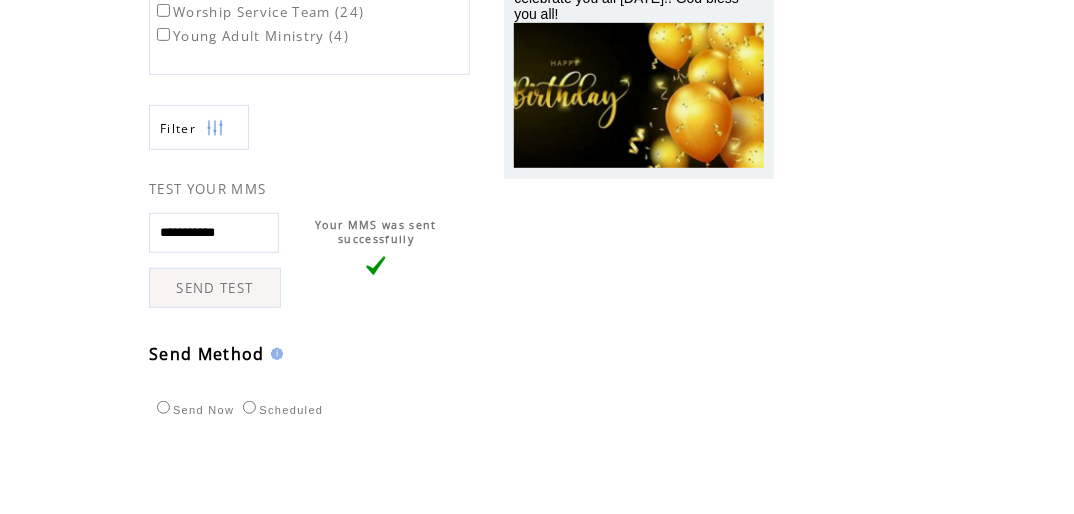 scroll, scrollTop: 391, scrollLeft: 0, axis: vertical 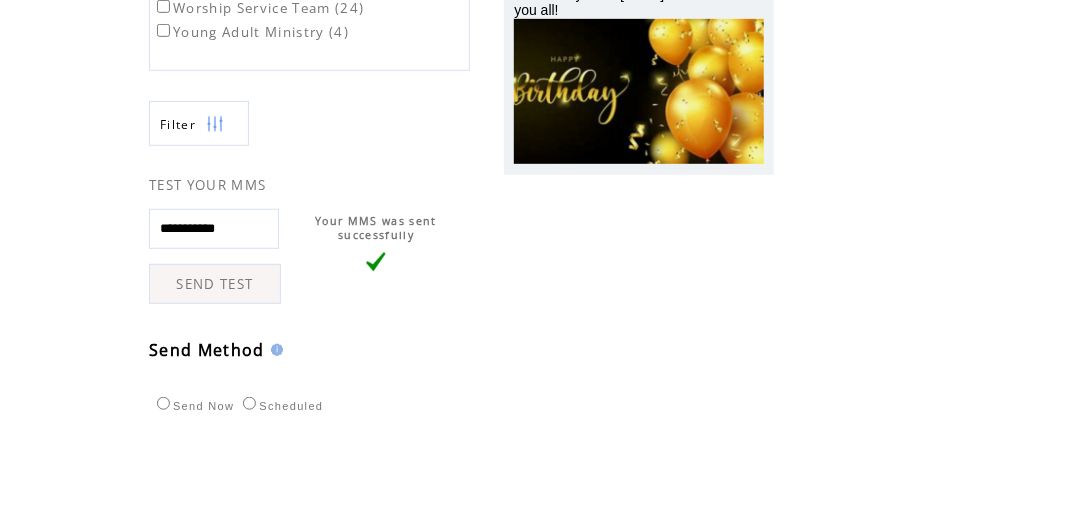 click on "Scheduled" at bounding box center [280, 406] 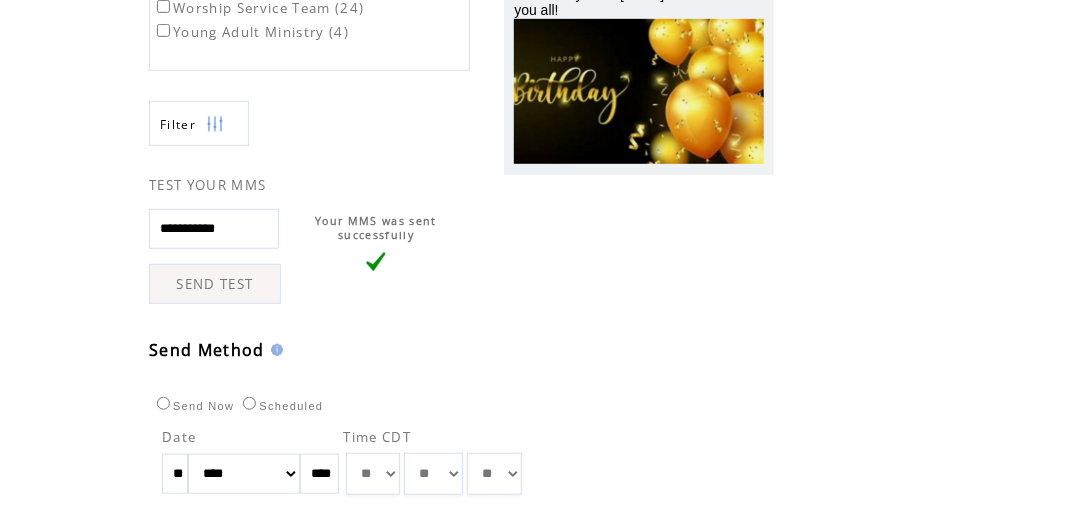 drag, startPoint x: 190, startPoint y: 467, endPoint x: 114, endPoint y: 475, distance: 76.41989 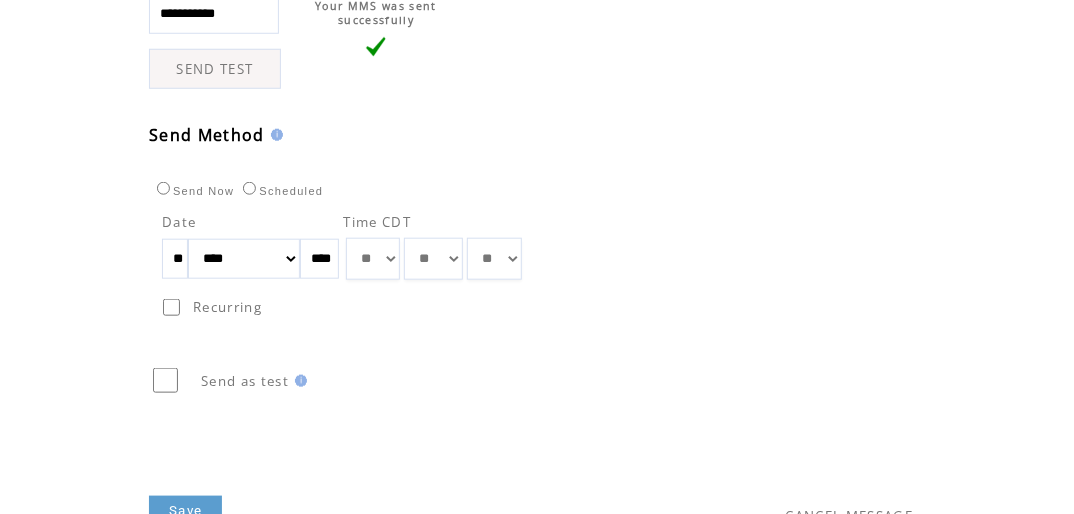 scroll, scrollTop: 608, scrollLeft: 0, axis: vertical 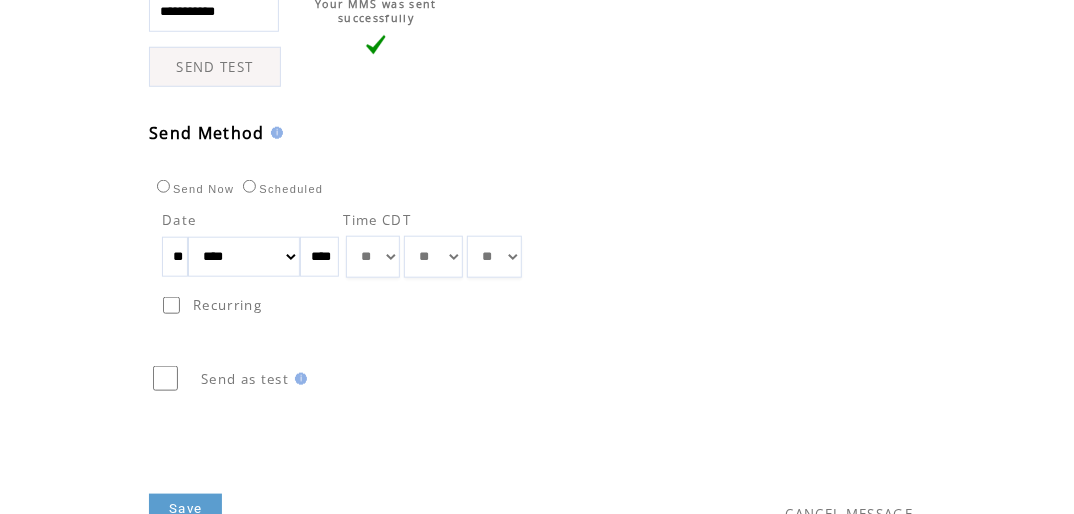 click on "Save" at bounding box center [185, 509] 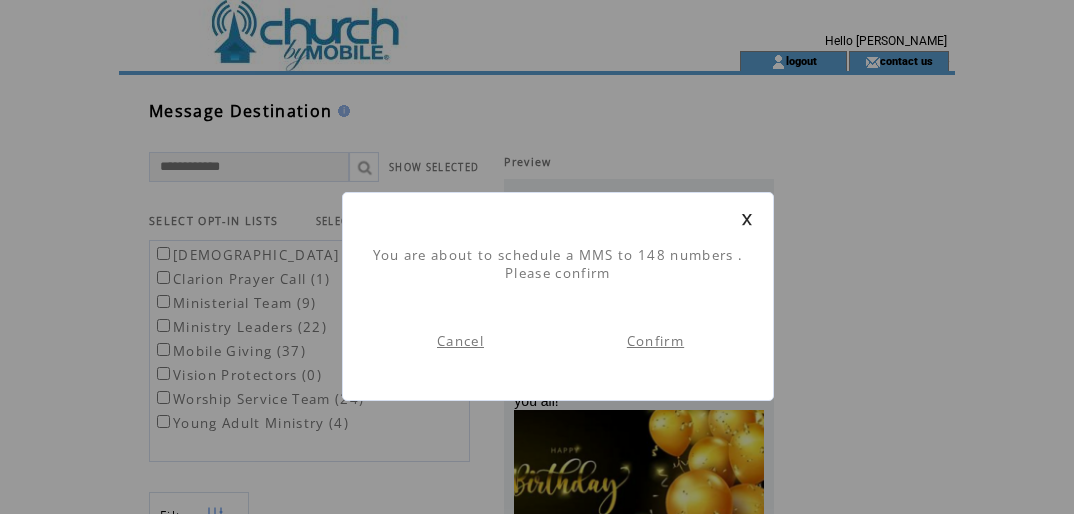 scroll, scrollTop: 0, scrollLeft: 0, axis: both 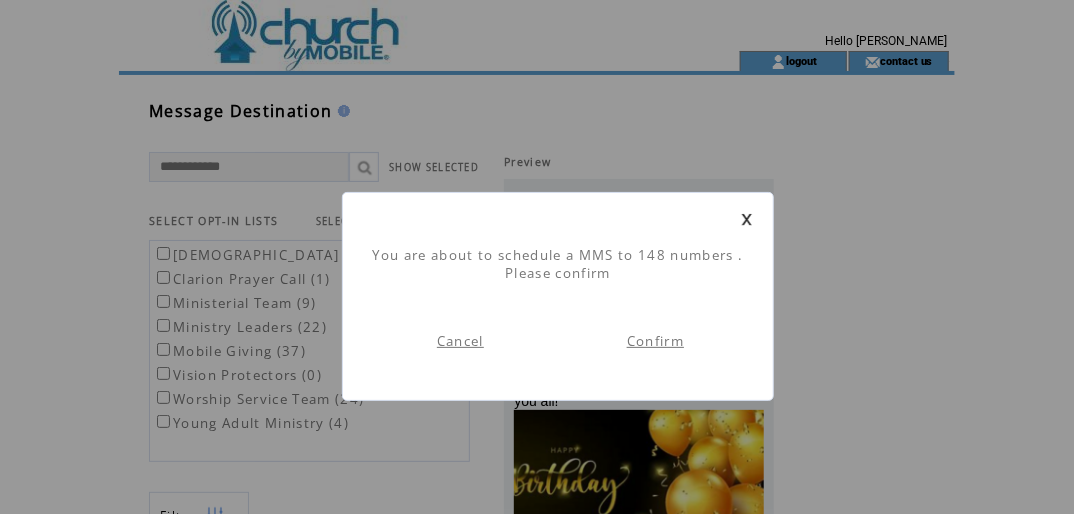 click on "Confirm" at bounding box center (655, 341) 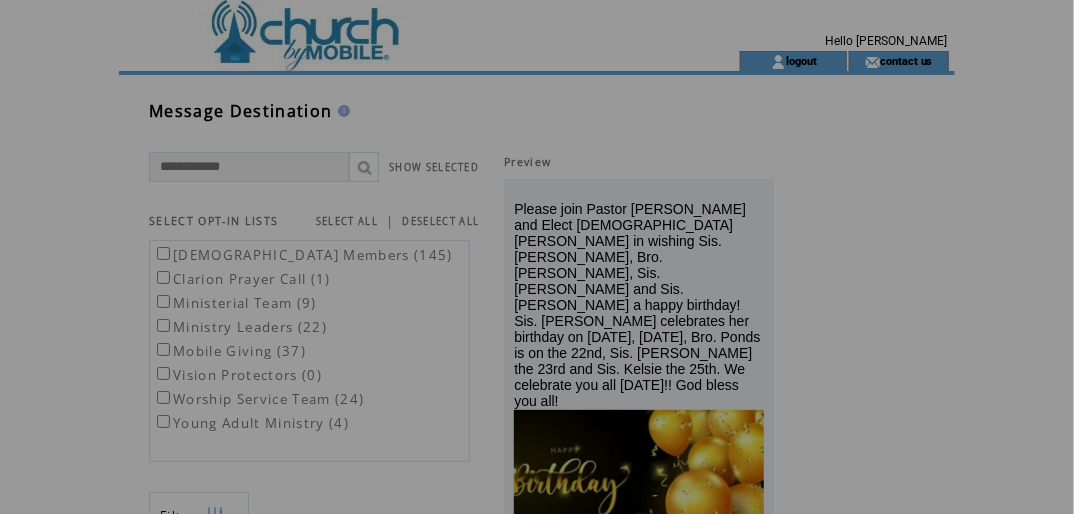 scroll, scrollTop: 0, scrollLeft: 0, axis: both 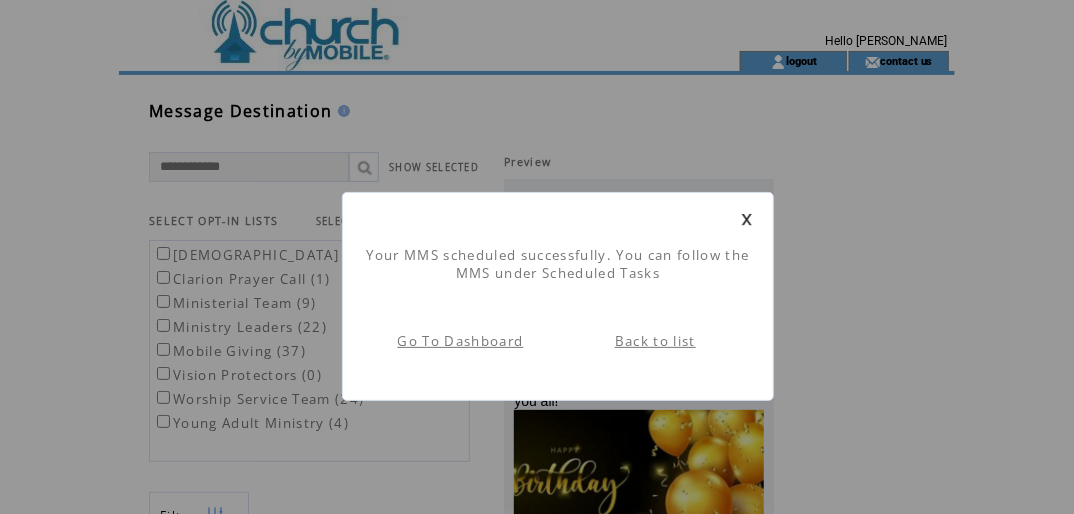 click on "Back to list" at bounding box center [655, 341] 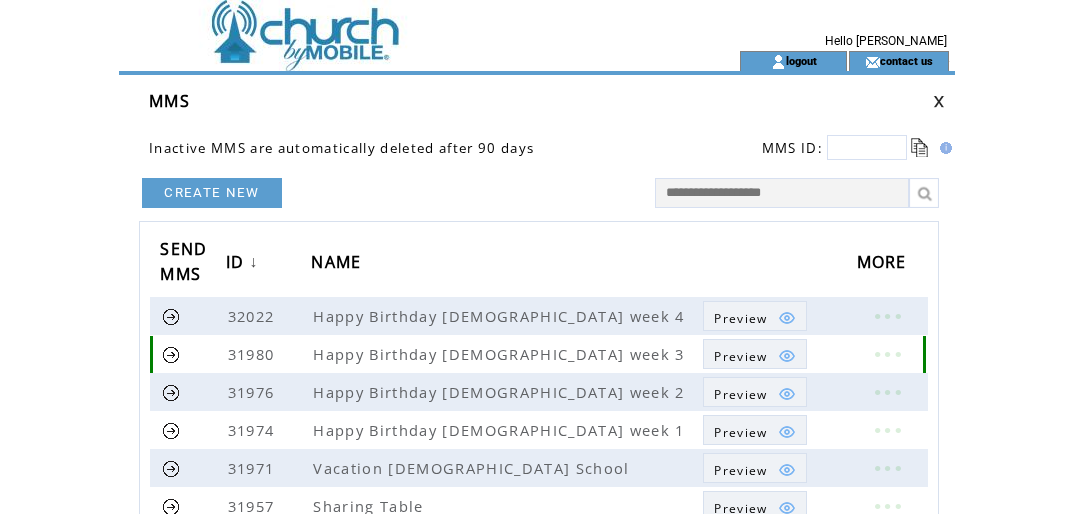 scroll, scrollTop: 0, scrollLeft: 0, axis: both 